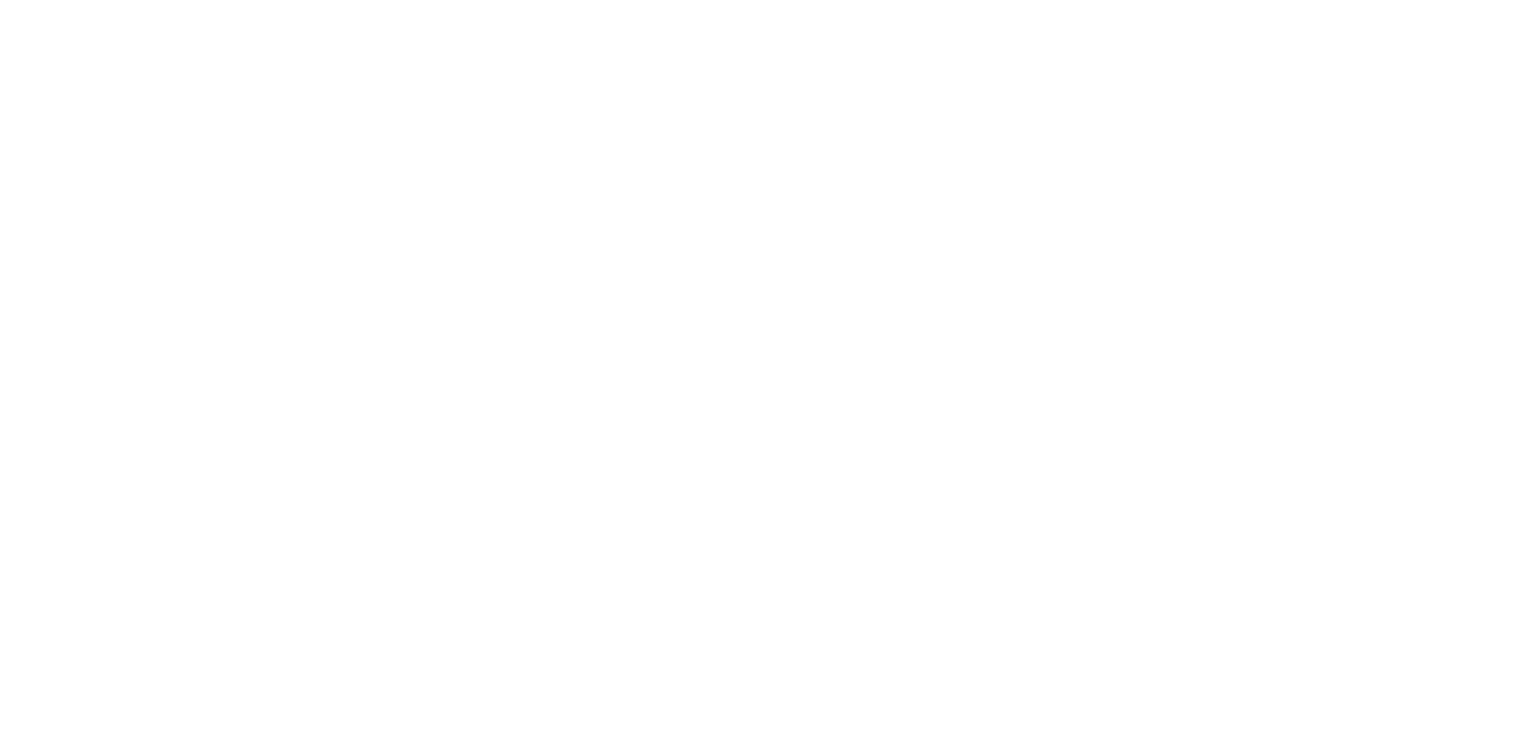 scroll, scrollTop: 0, scrollLeft: 0, axis: both 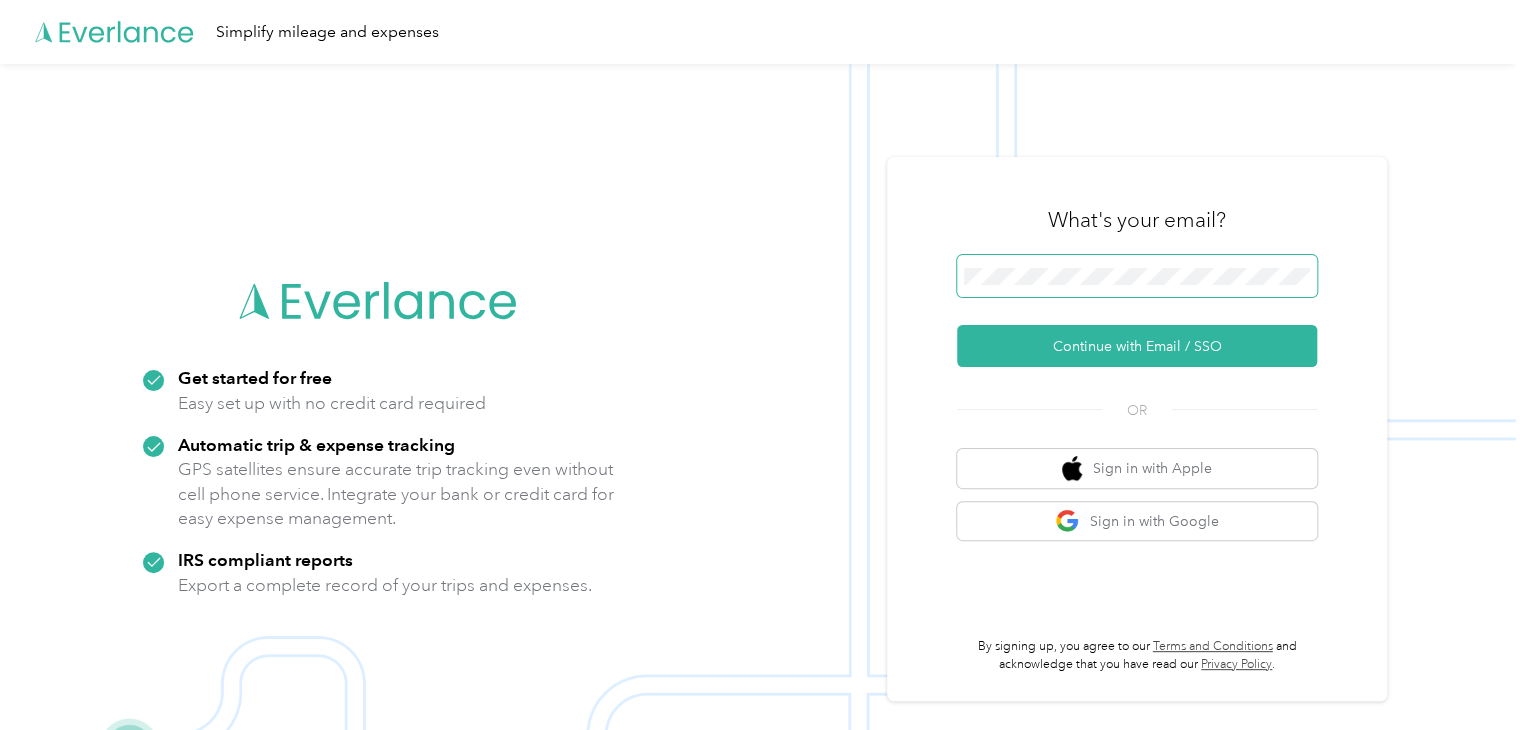 click at bounding box center [1137, 276] 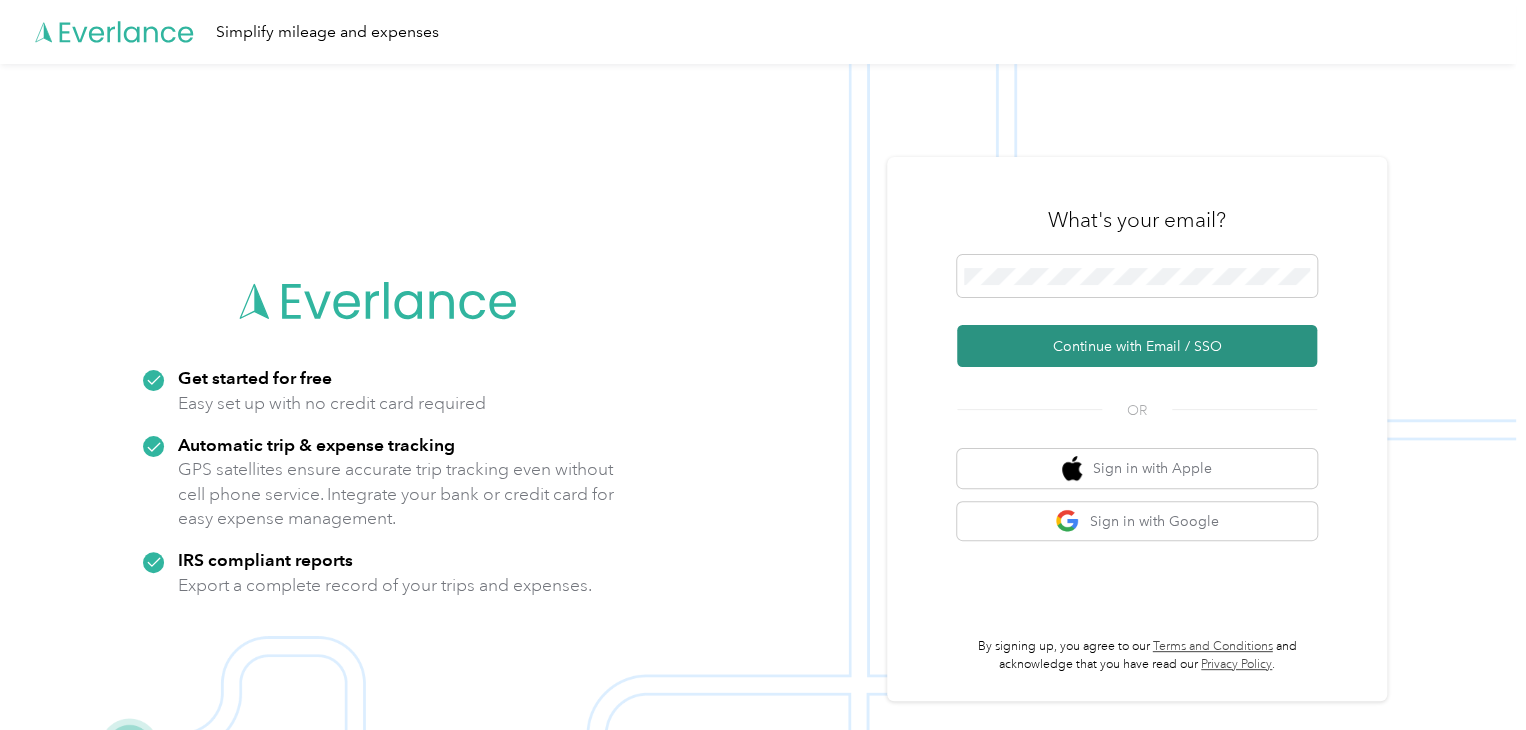 click on "Continue with Email / SSO" at bounding box center (1137, 346) 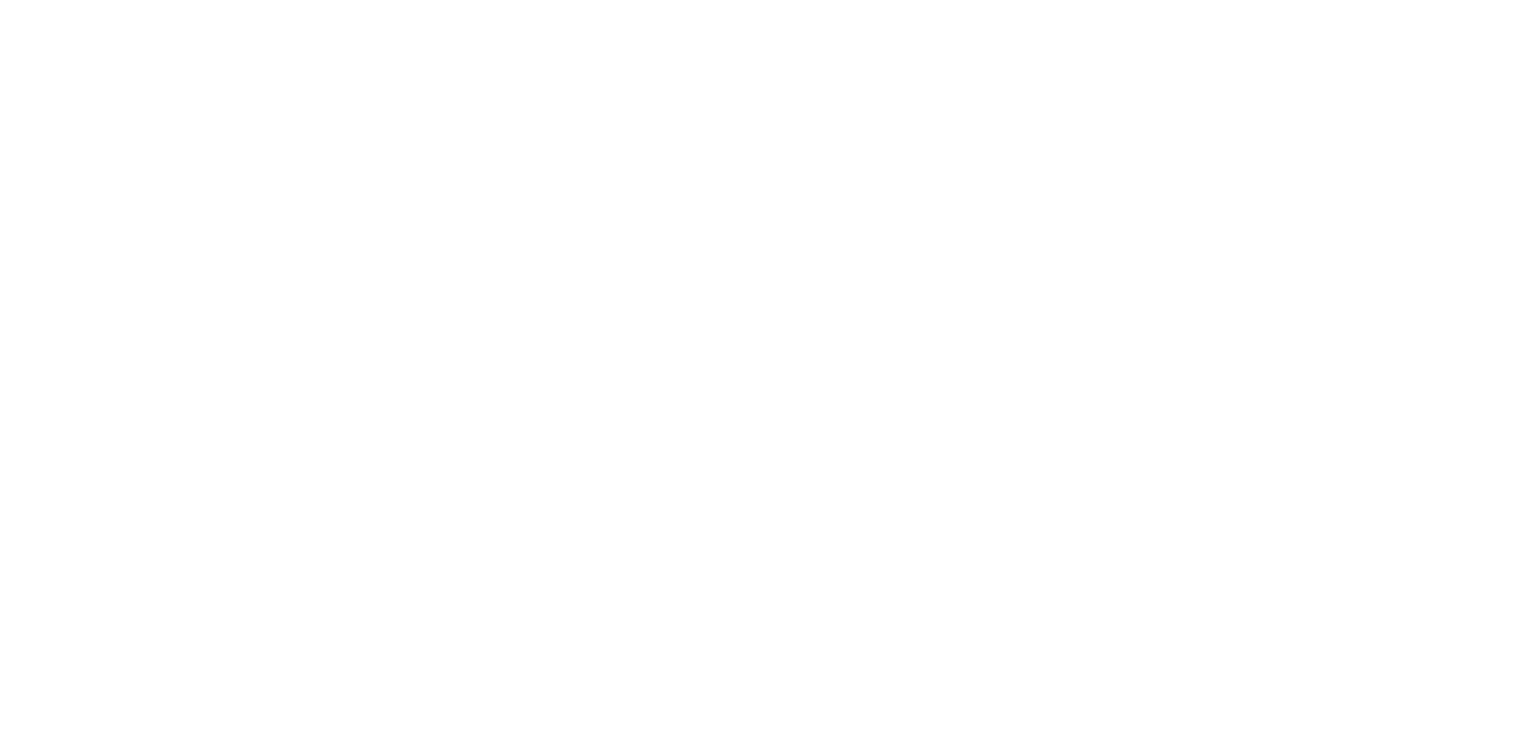 scroll, scrollTop: 0, scrollLeft: 0, axis: both 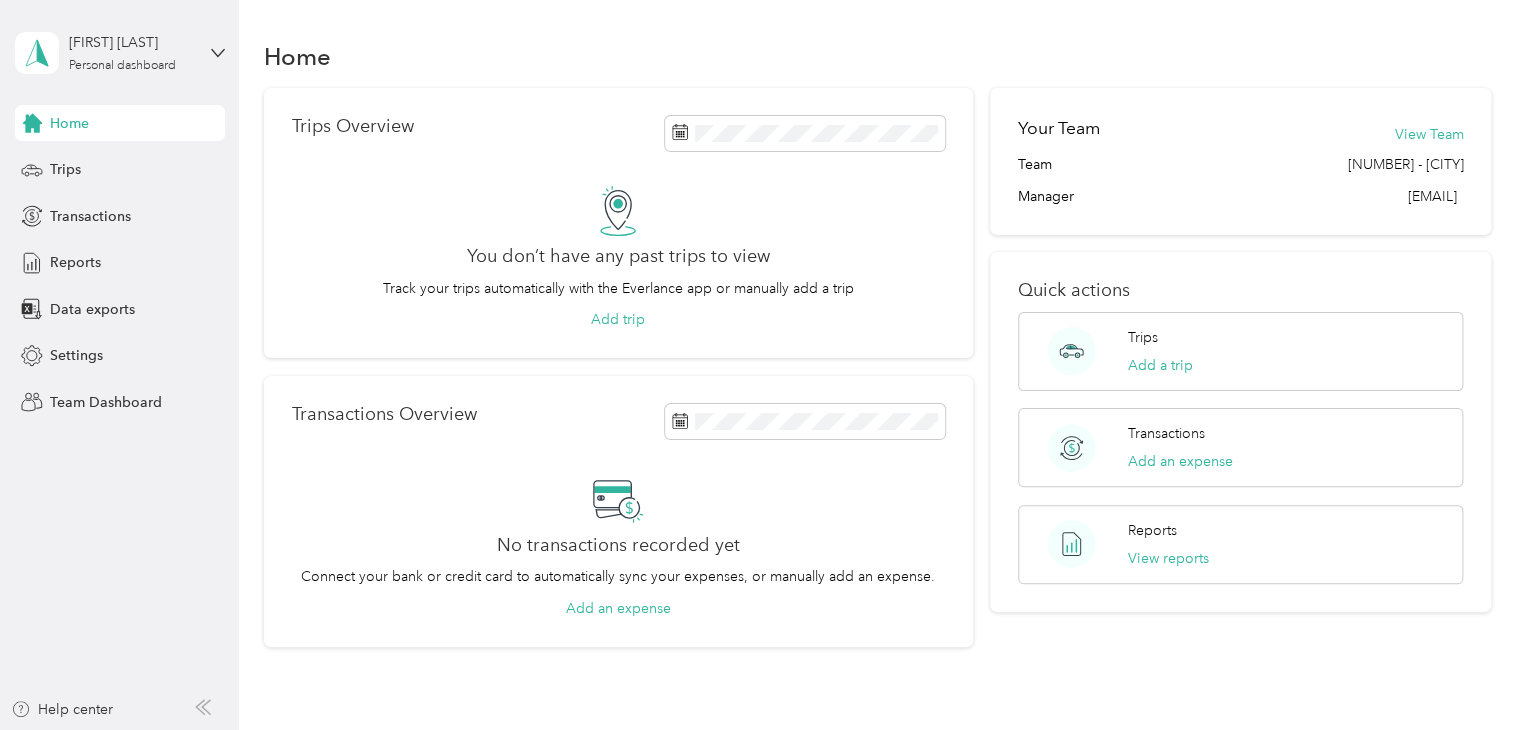 click on "[FIRST] [LAST] Personal dashboard" at bounding box center (120, 53) 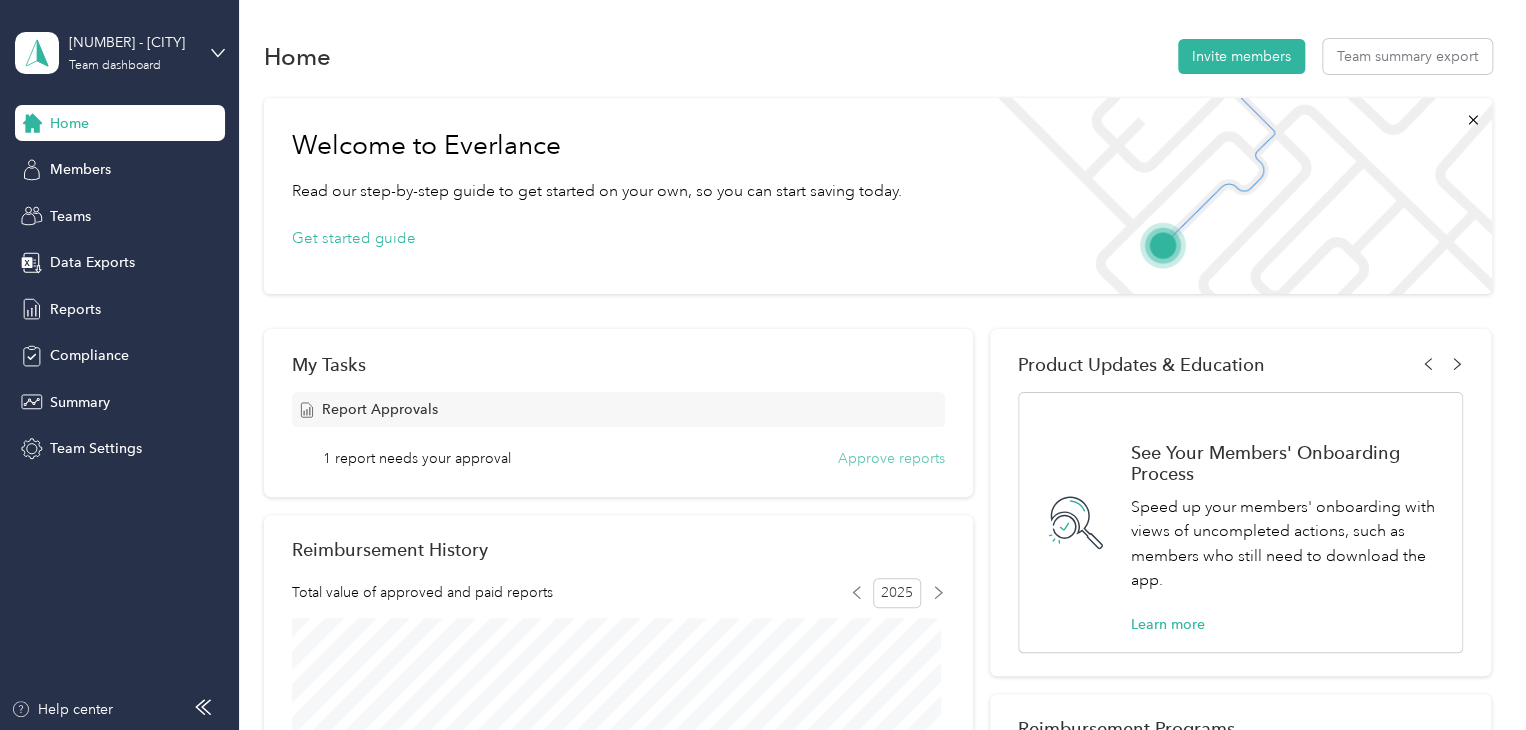 click on "Approve reports" at bounding box center [891, 458] 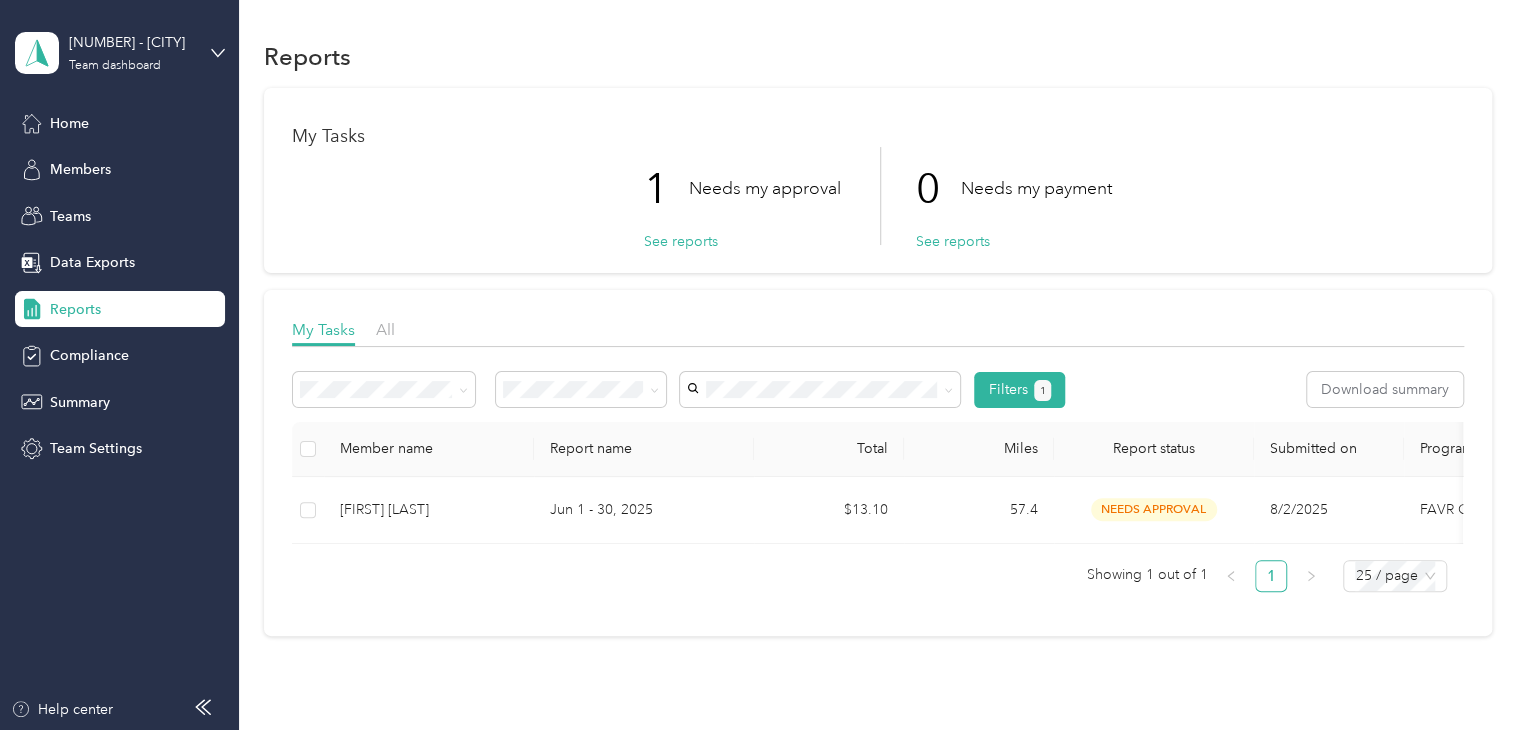 scroll, scrollTop: 0, scrollLeft: 0, axis: both 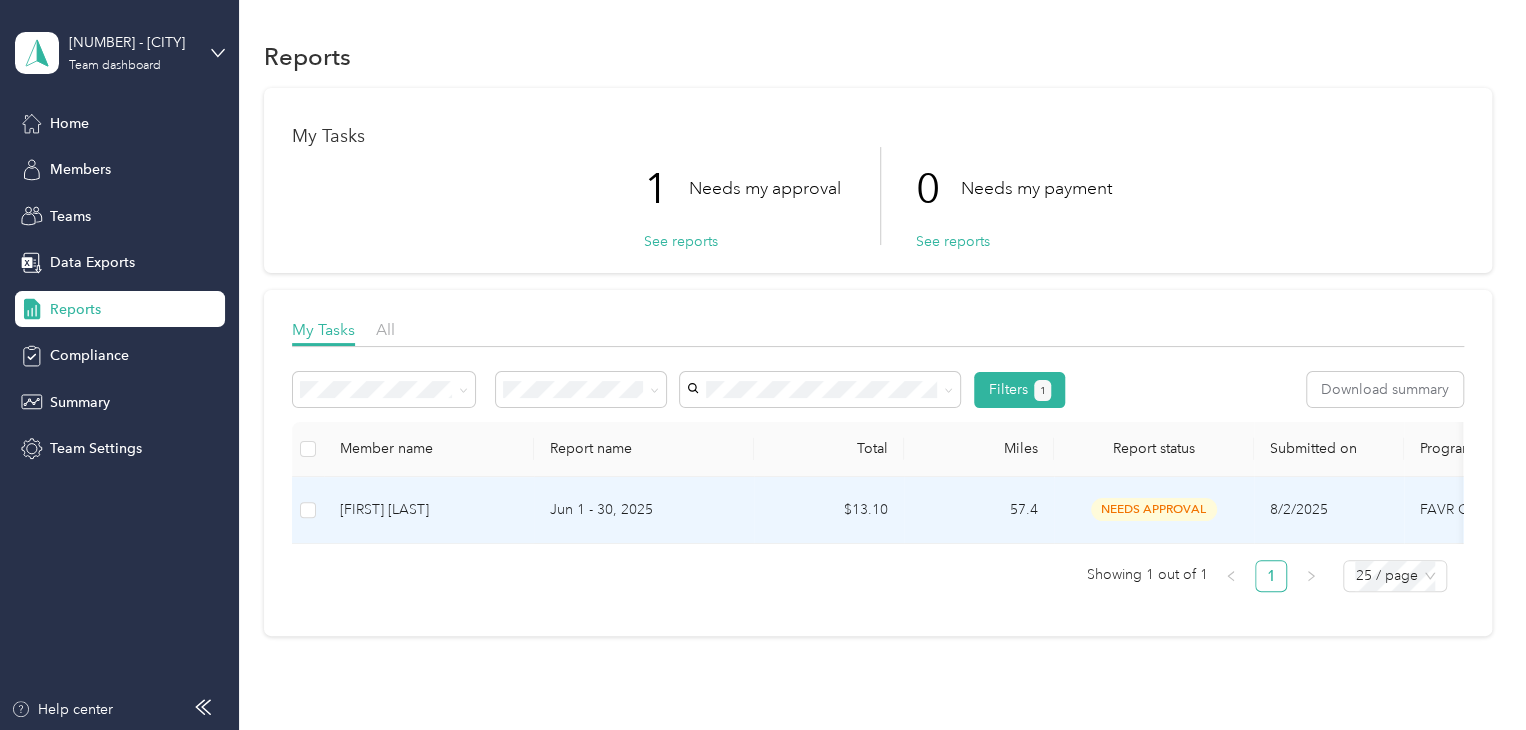 click on "needs approval" at bounding box center [1154, 509] 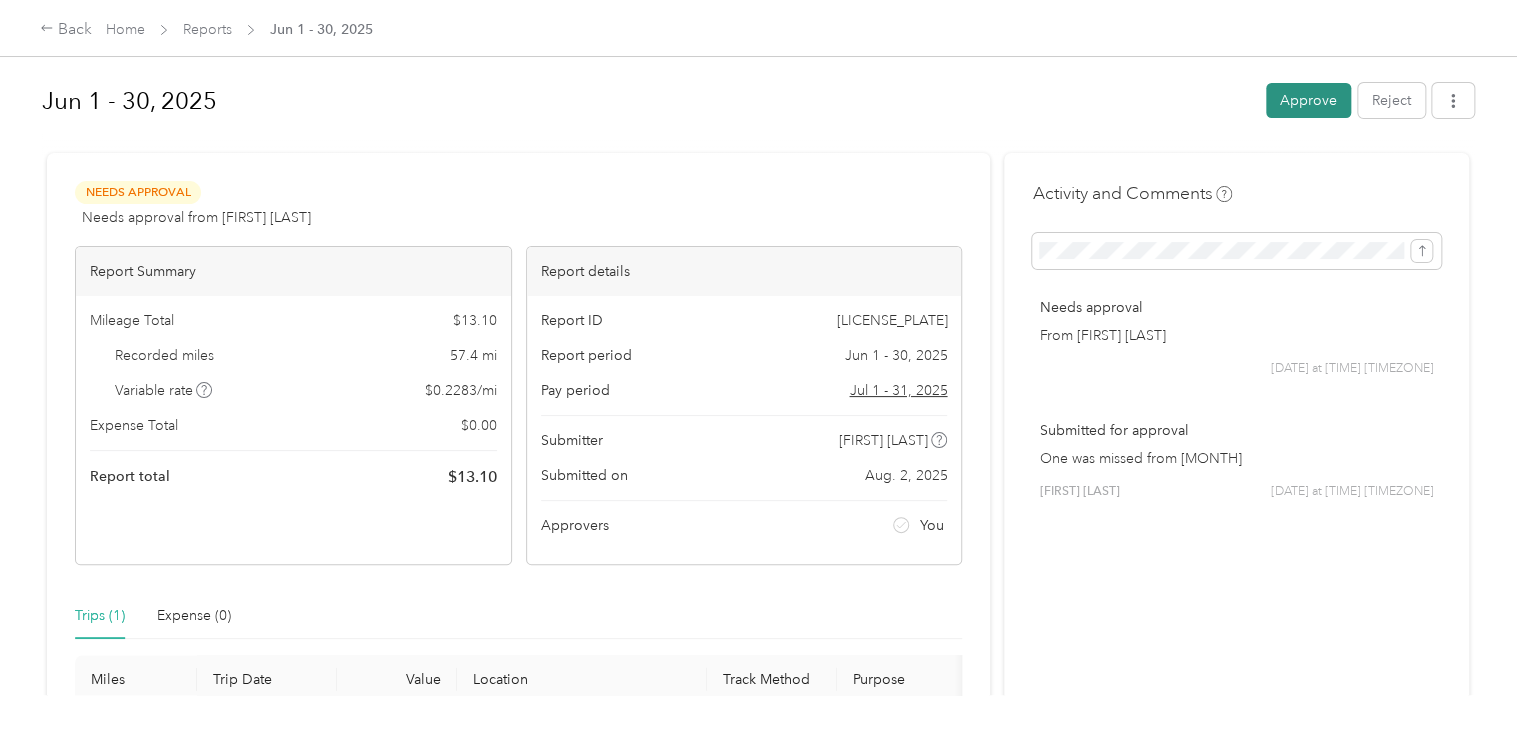 click on "Approve" at bounding box center [1308, 100] 